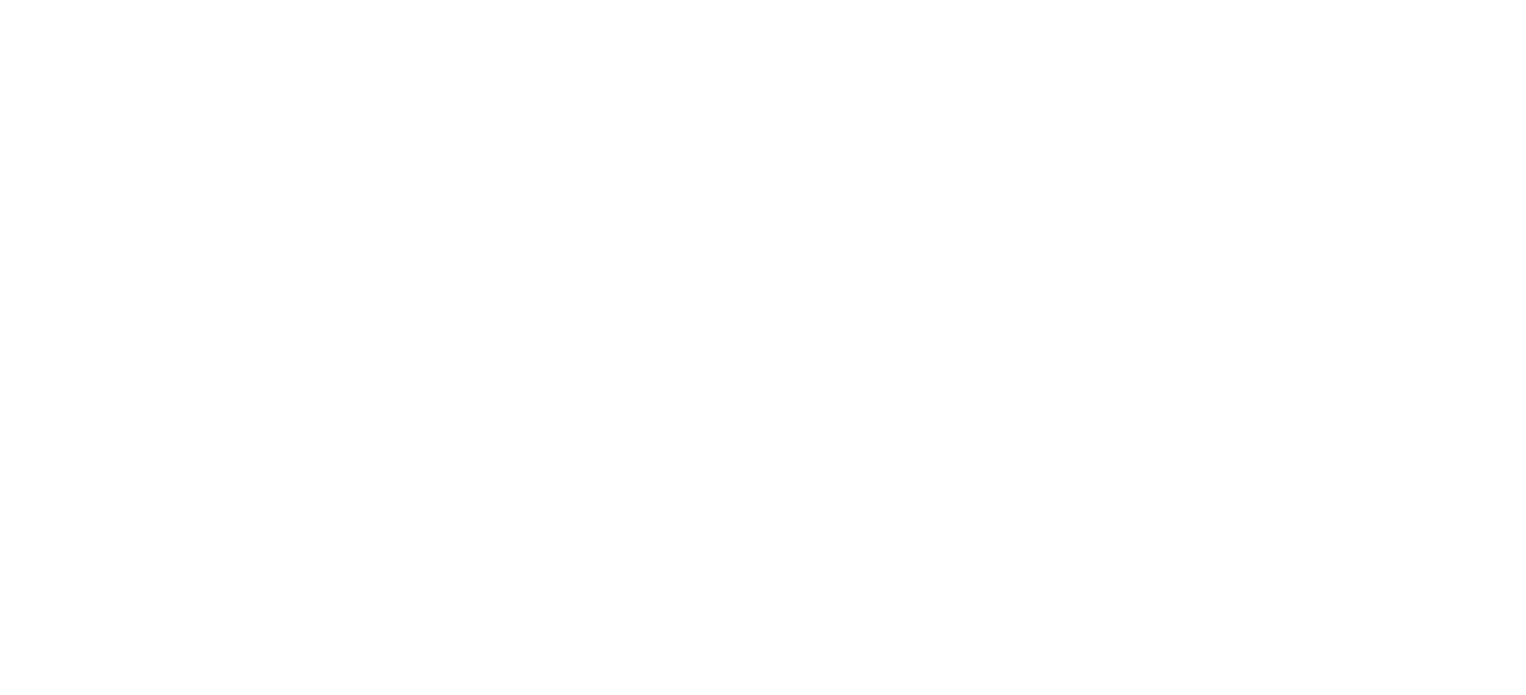 scroll, scrollTop: 0, scrollLeft: 0, axis: both 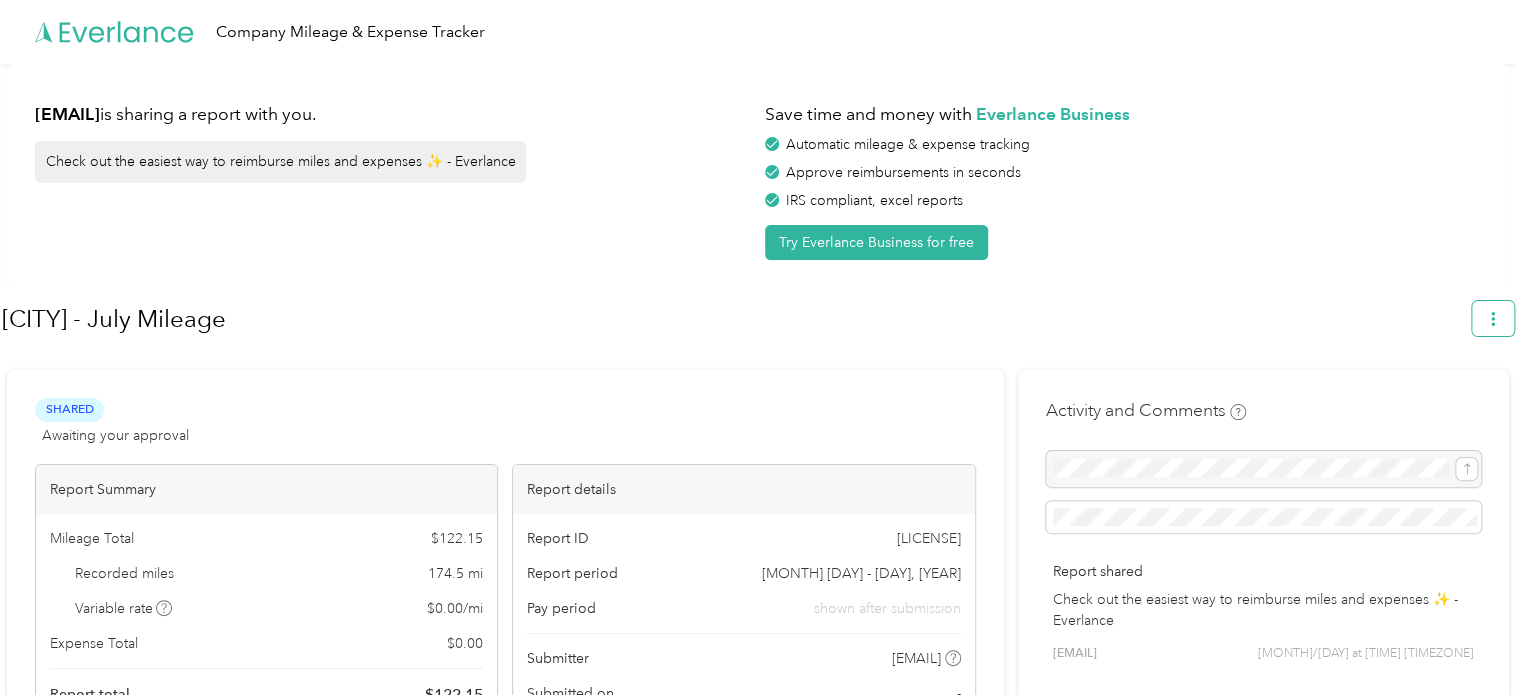click at bounding box center [1493, 318] 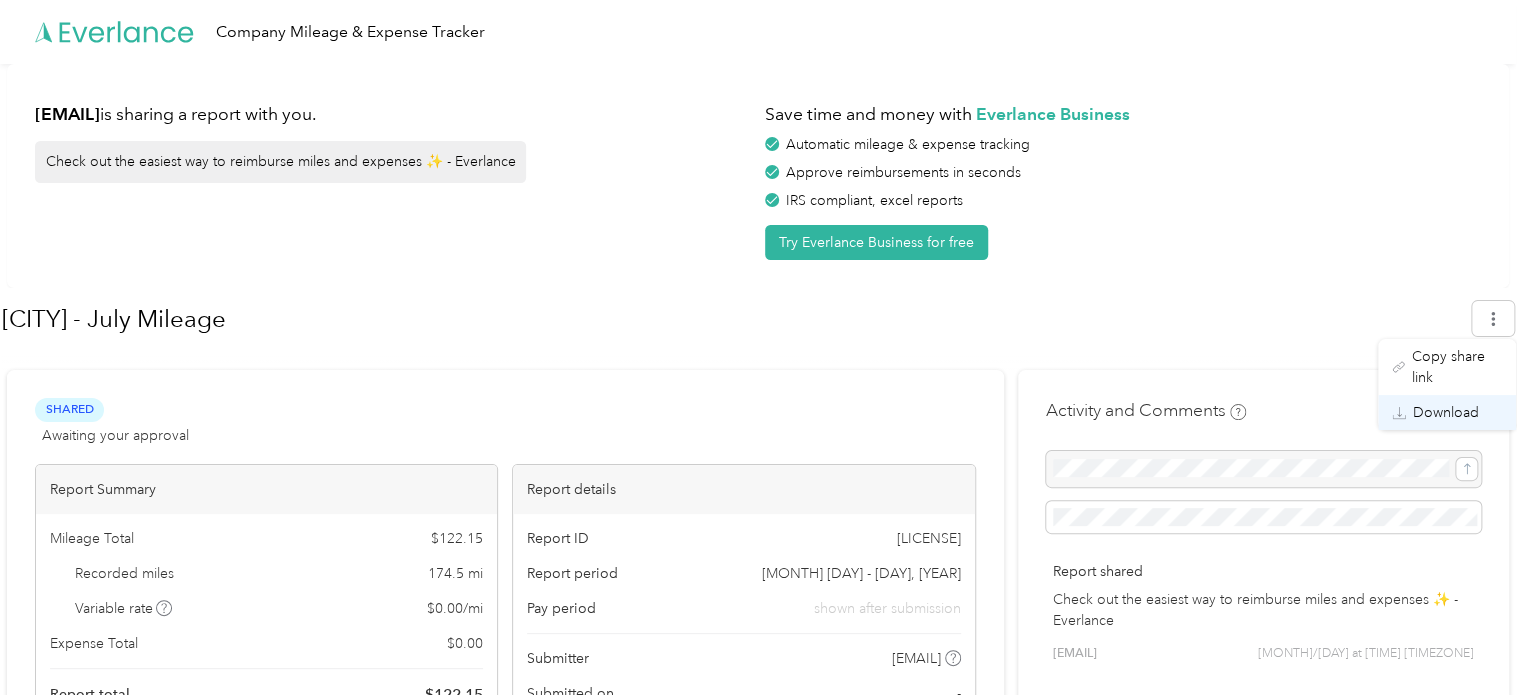 click on "Download" at bounding box center [1447, 412] 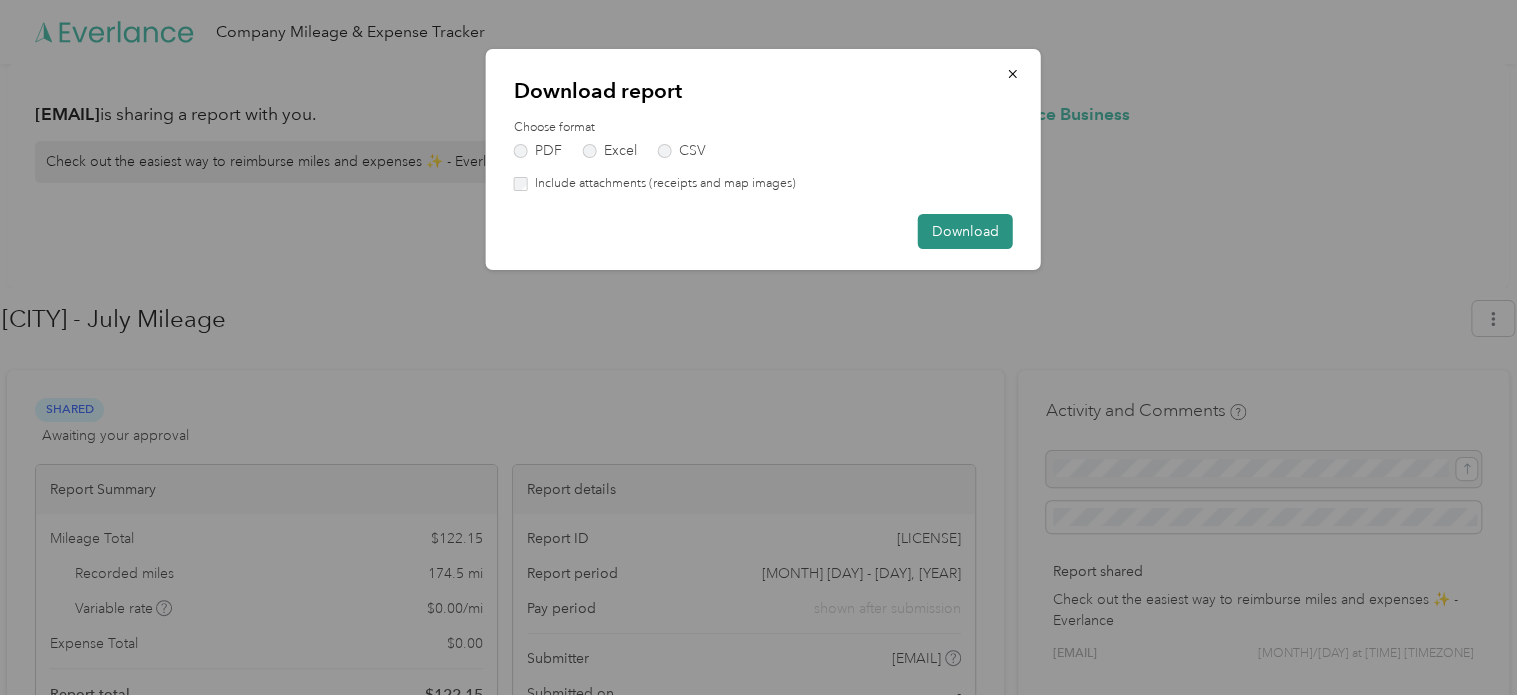 click on "Download" at bounding box center [965, 231] 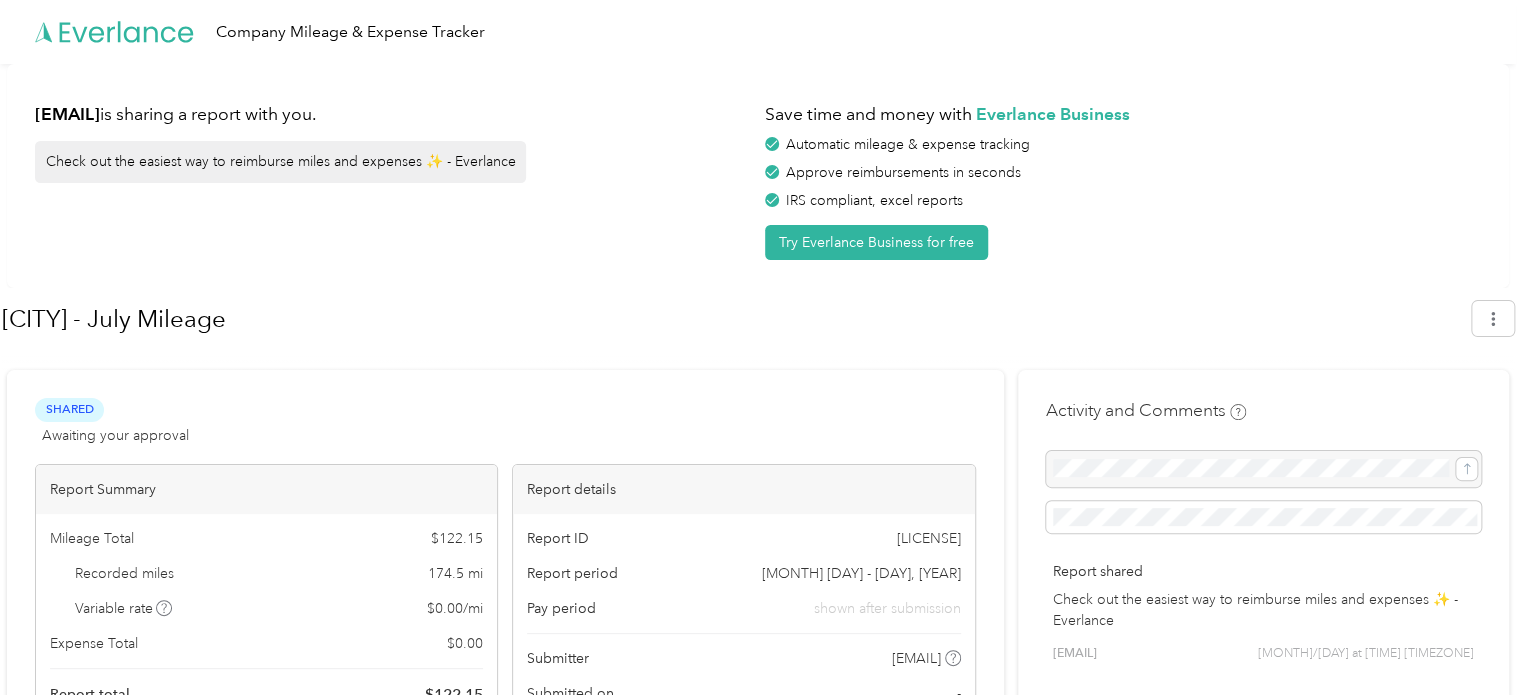 click on "Company Mileage & Expense Tracker" at bounding box center [758, 32] 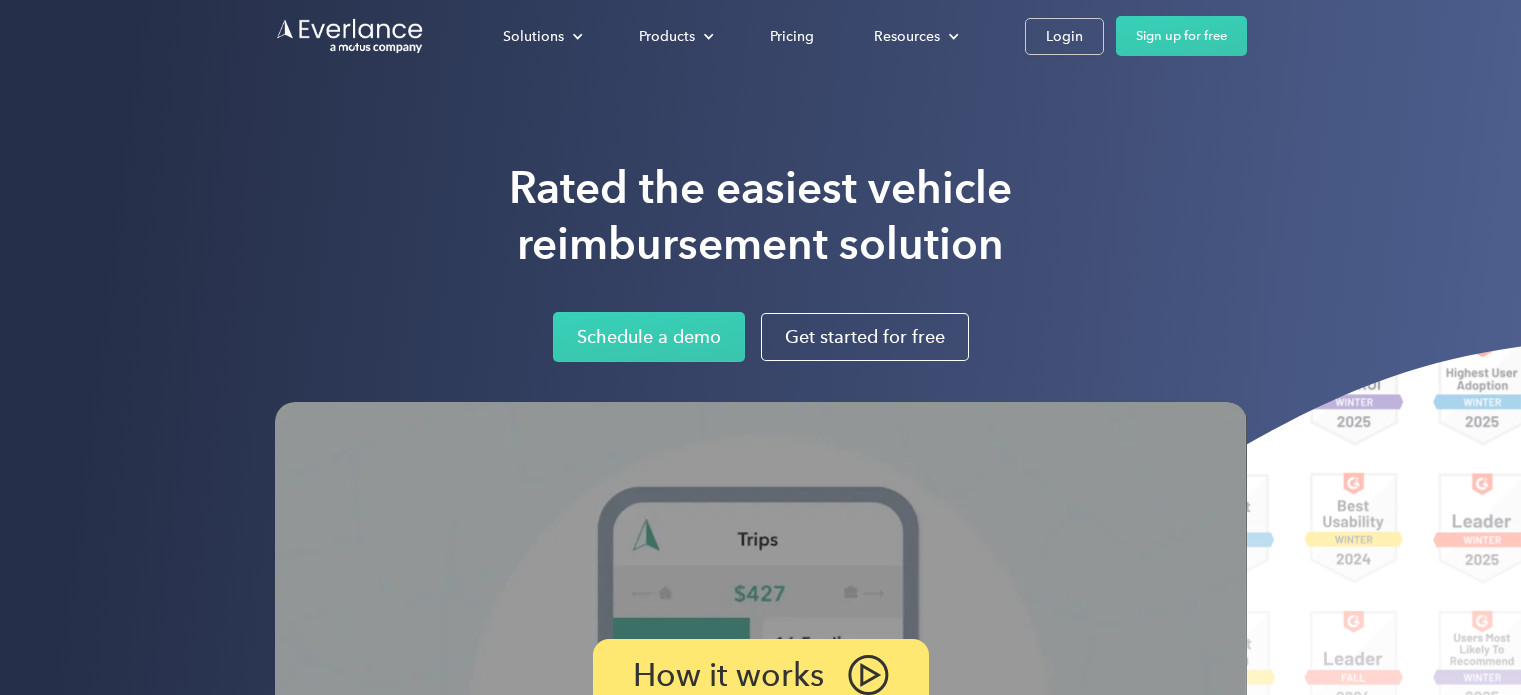 scroll, scrollTop: 0, scrollLeft: 0, axis: both 